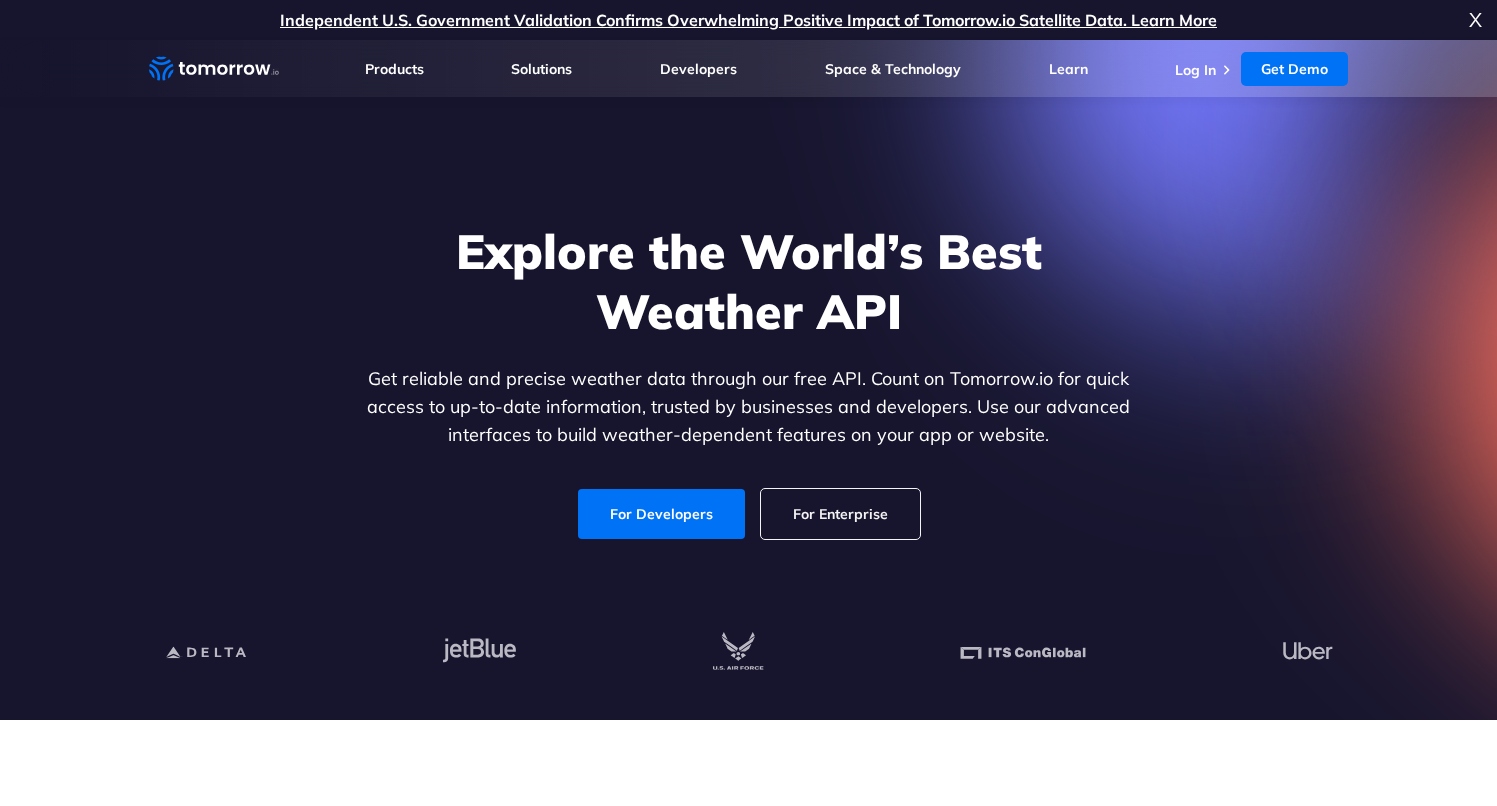 scroll, scrollTop: 0, scrollLeft: 0, axis: both 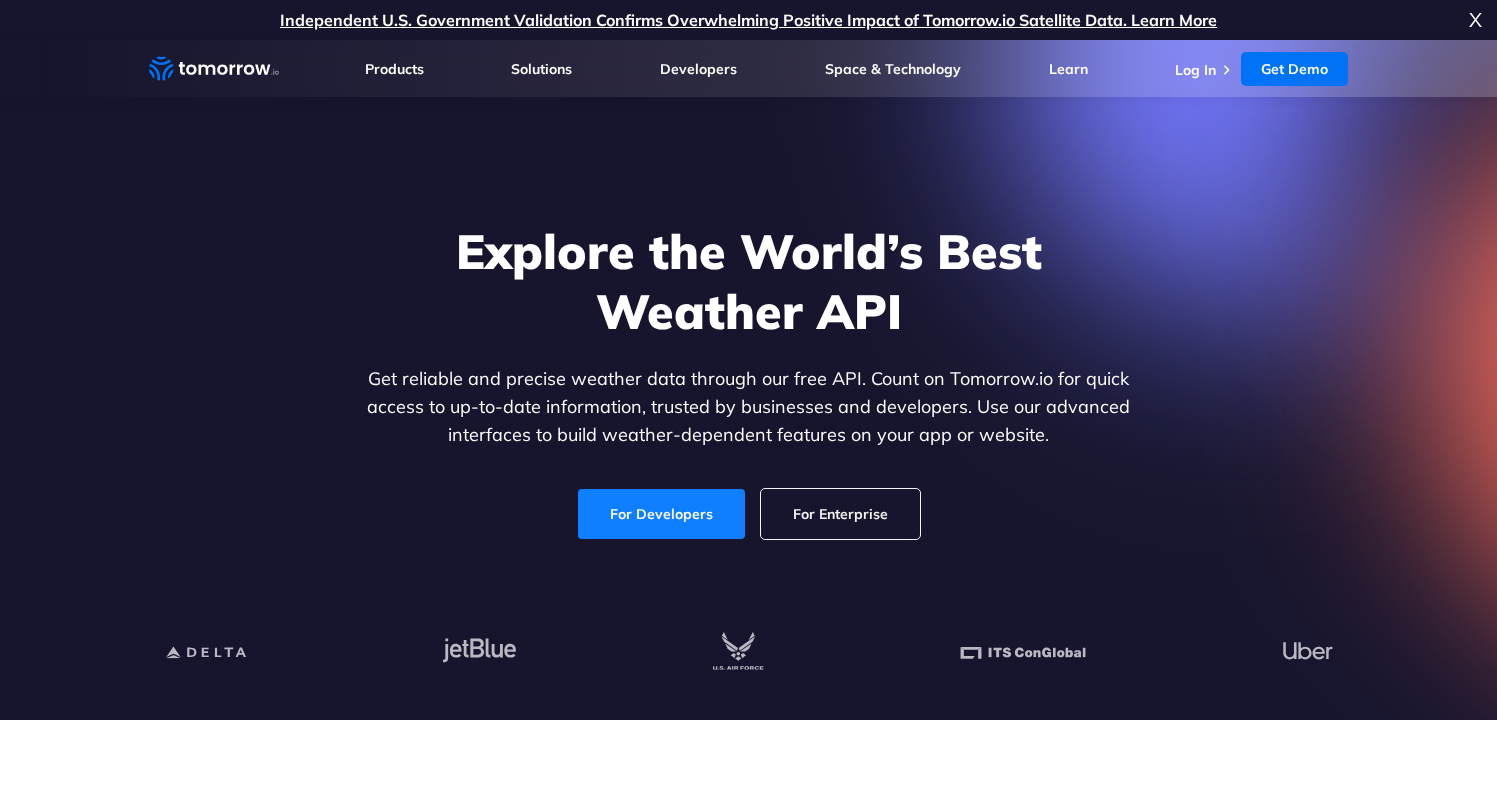 click on "For Developers" at bounding box center [661, 514] 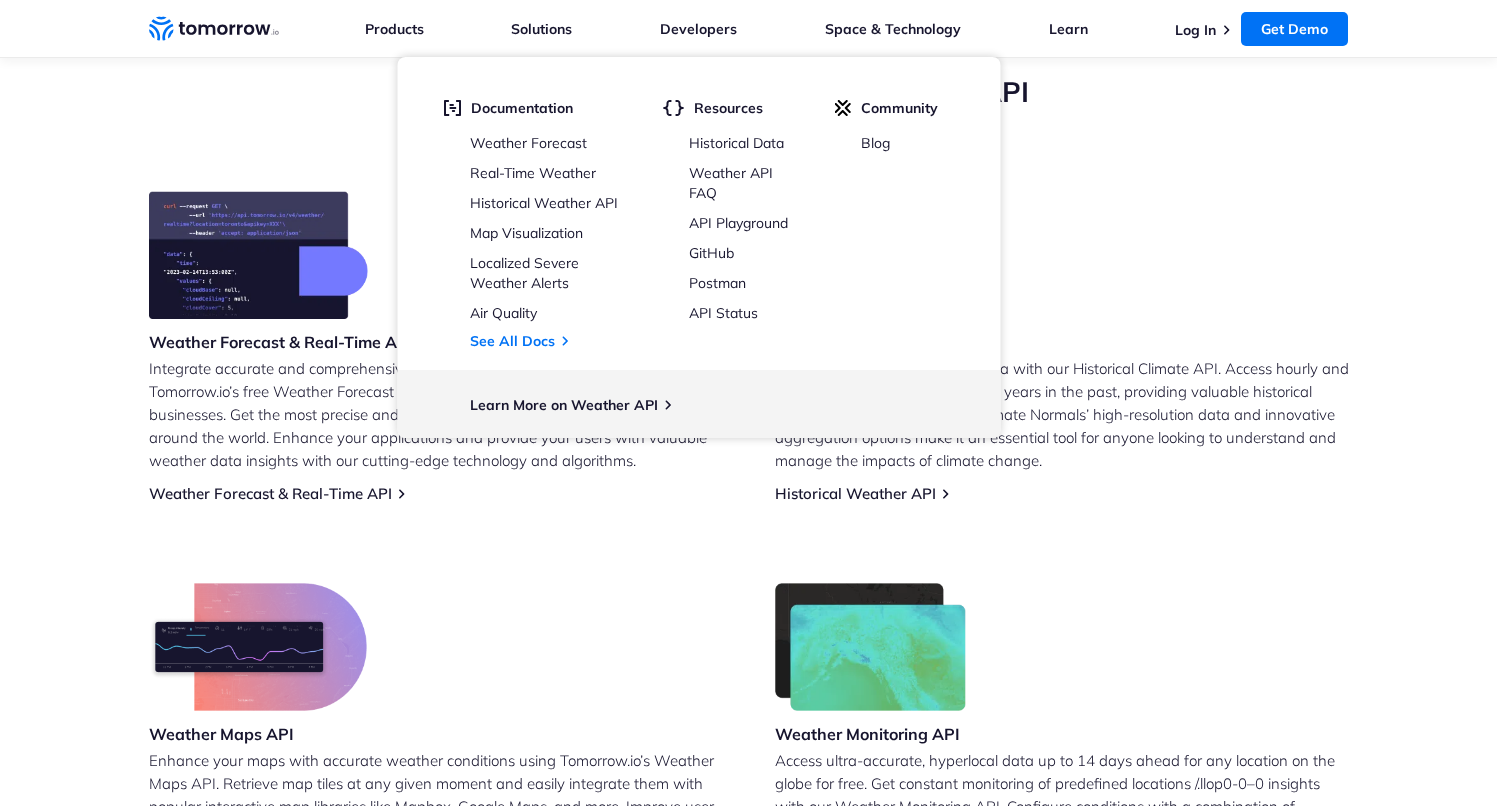 scroll, scrollTop: 749, scrollLeft: 0, axis: vertical 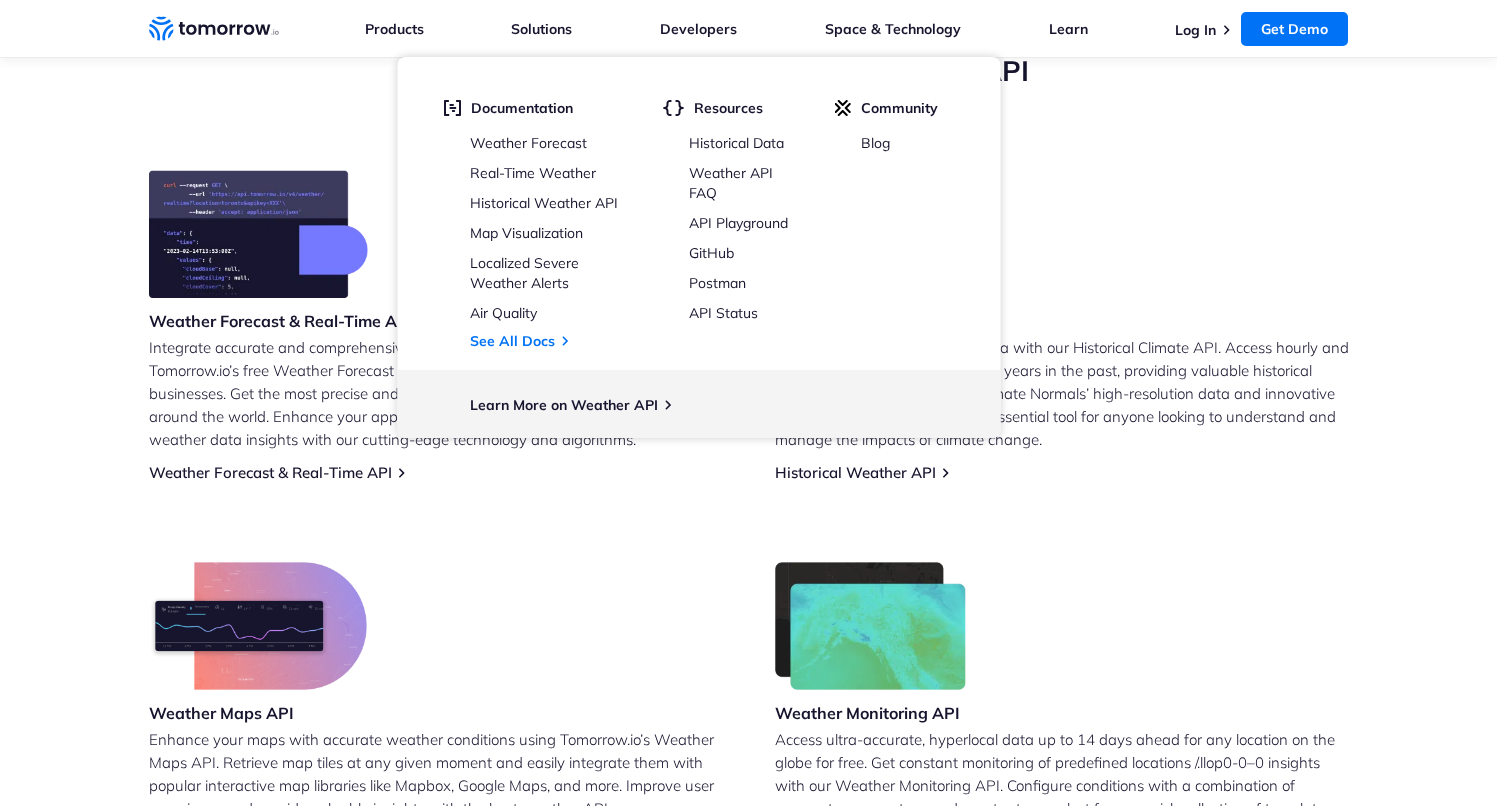 click on "Weather Forecast & Real-Time API Integrate accurate and comprehensive weather data into your applications with Tomorrow.io’s free Weather Forecast API, the ultimate solution for developers and businesses. Get the most precise and reliable weather predictions for any location around the world. Enhance your applications and provide your users with valuable weather data insights with our cutting-edge technology and algorithms. Weather Forecast & Real-Time API
Historical Weather API Unlock the power of historical data with our Historical Climate API. Access hourly and daily weather data from up to 20 years in the past, providing valuable historical insights for your applications. Climate Normals’ high-resolution data and innovative aggregation options make it an essential tool for anyone looking to understand and manage the impacts of climate change. Historical Weather API
Weather Maps API Weather Maps API
Weather Monitoring API Weather Monitoring API" at bounding box center (749, 522) 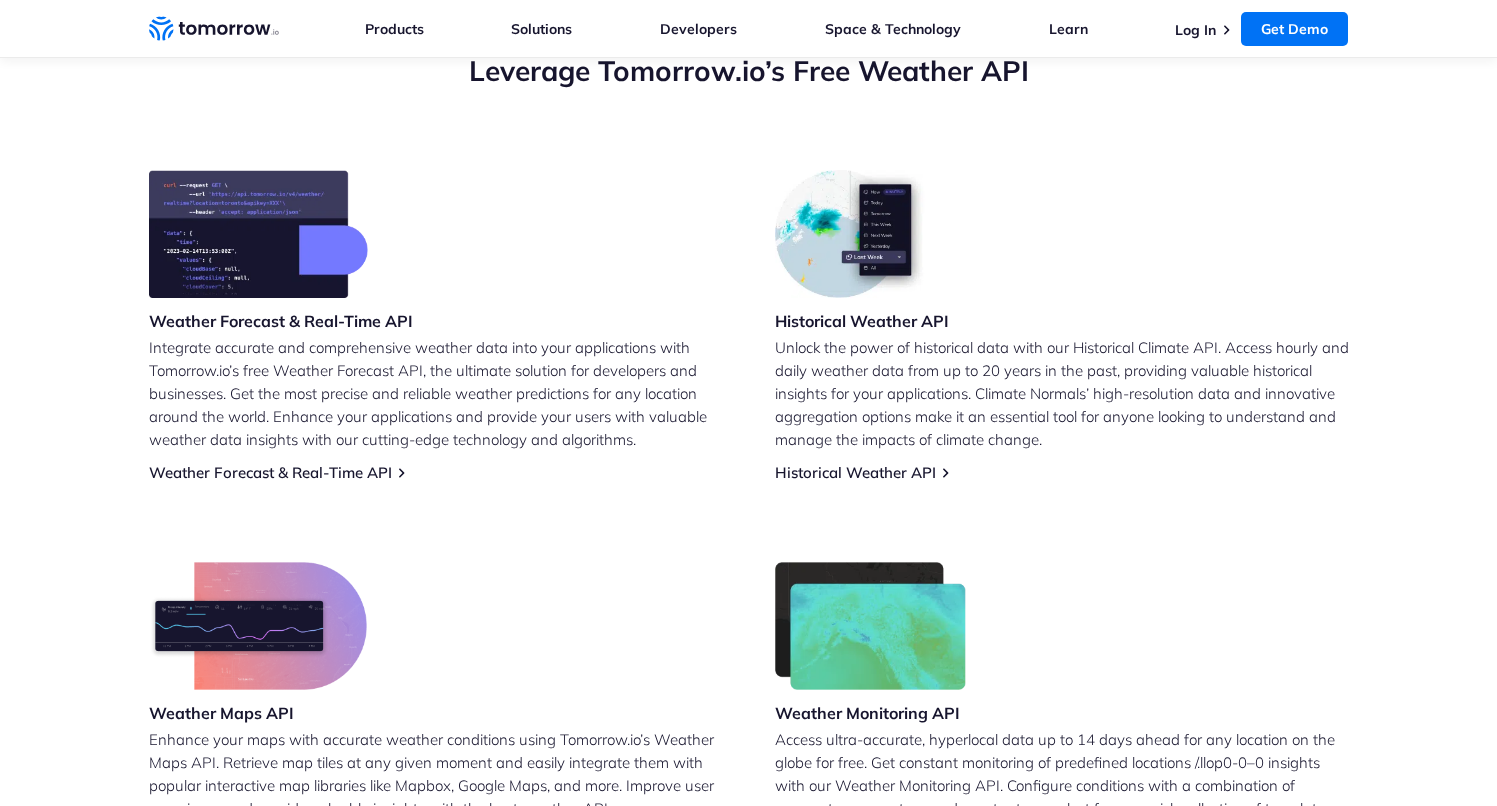 click on "Weather Maps API Enhance your maps with accurate weather conditions using Tomorrow.io’s Weather Maps API. Retrieve map tiles at any given moment and easily integrate them with popular interactive map libraries like Mapbox, Google Maps, and more. Improve user experience and provide valuable insights with the best weather API. Weather Maps API" at bounding box center [436, 718] 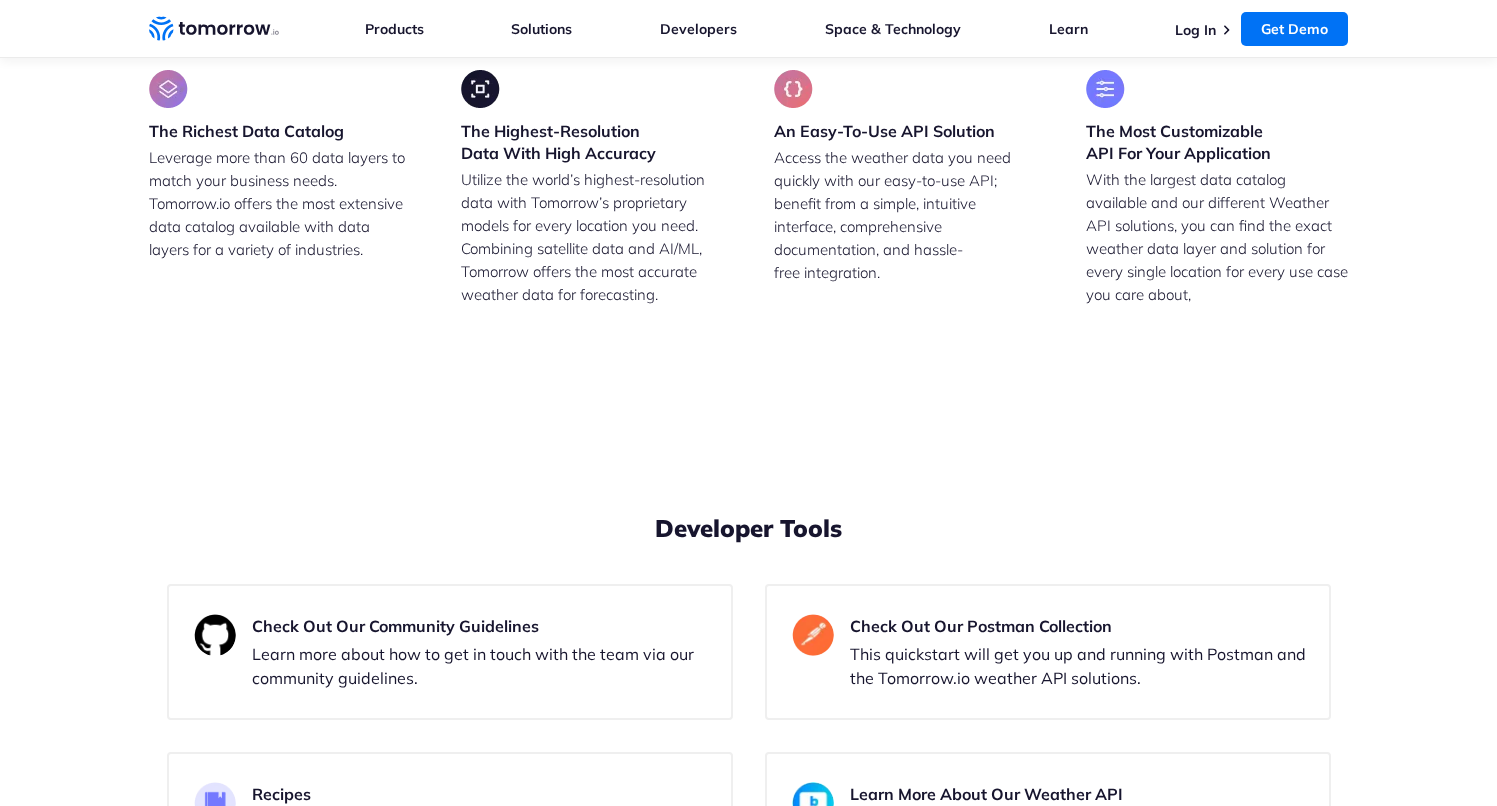 scroll, scrollTop: 3784, scrollLeft: 0, axis: vertical 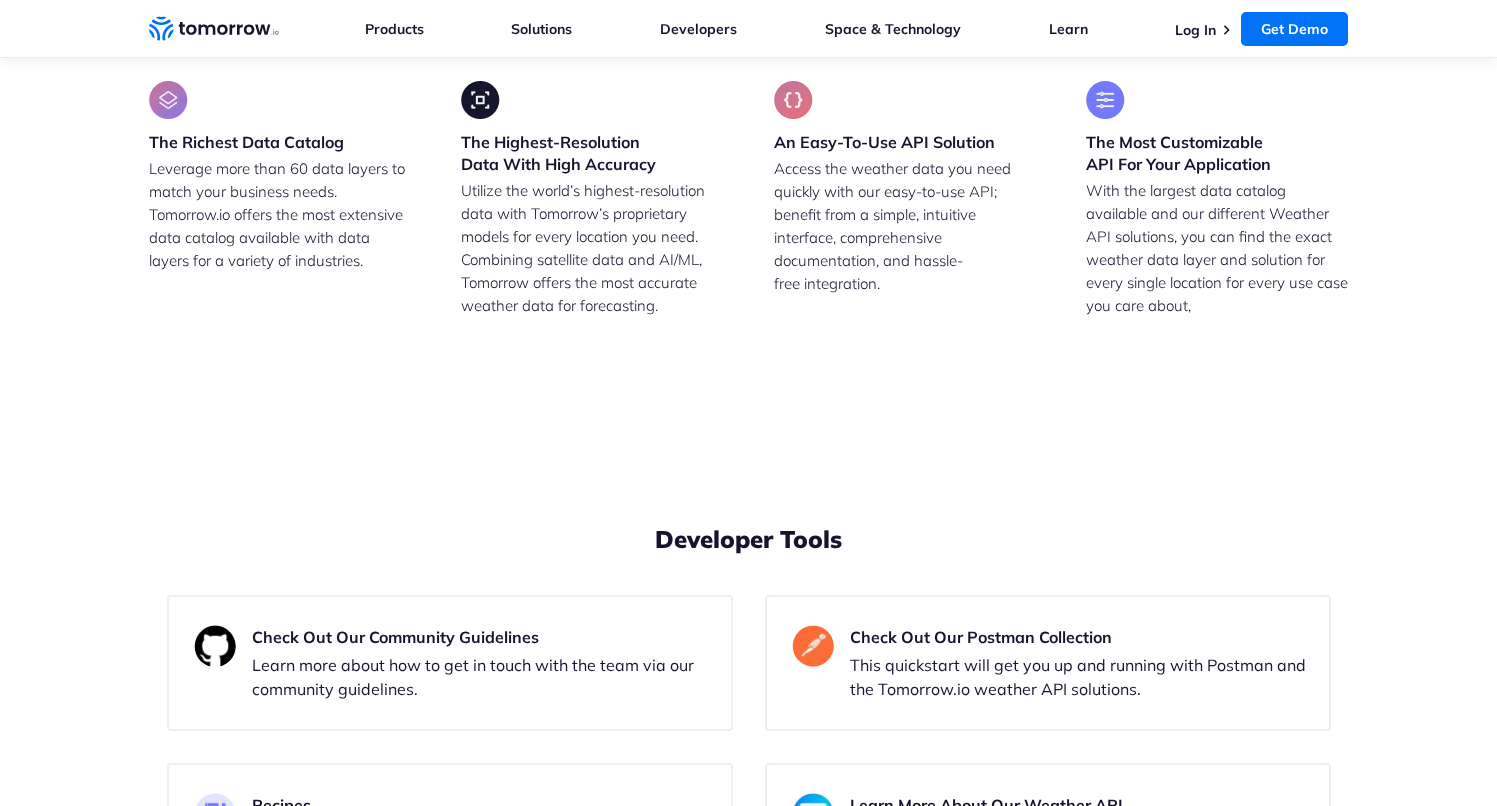 click on "Try Now" at bounding box center [437, 139] 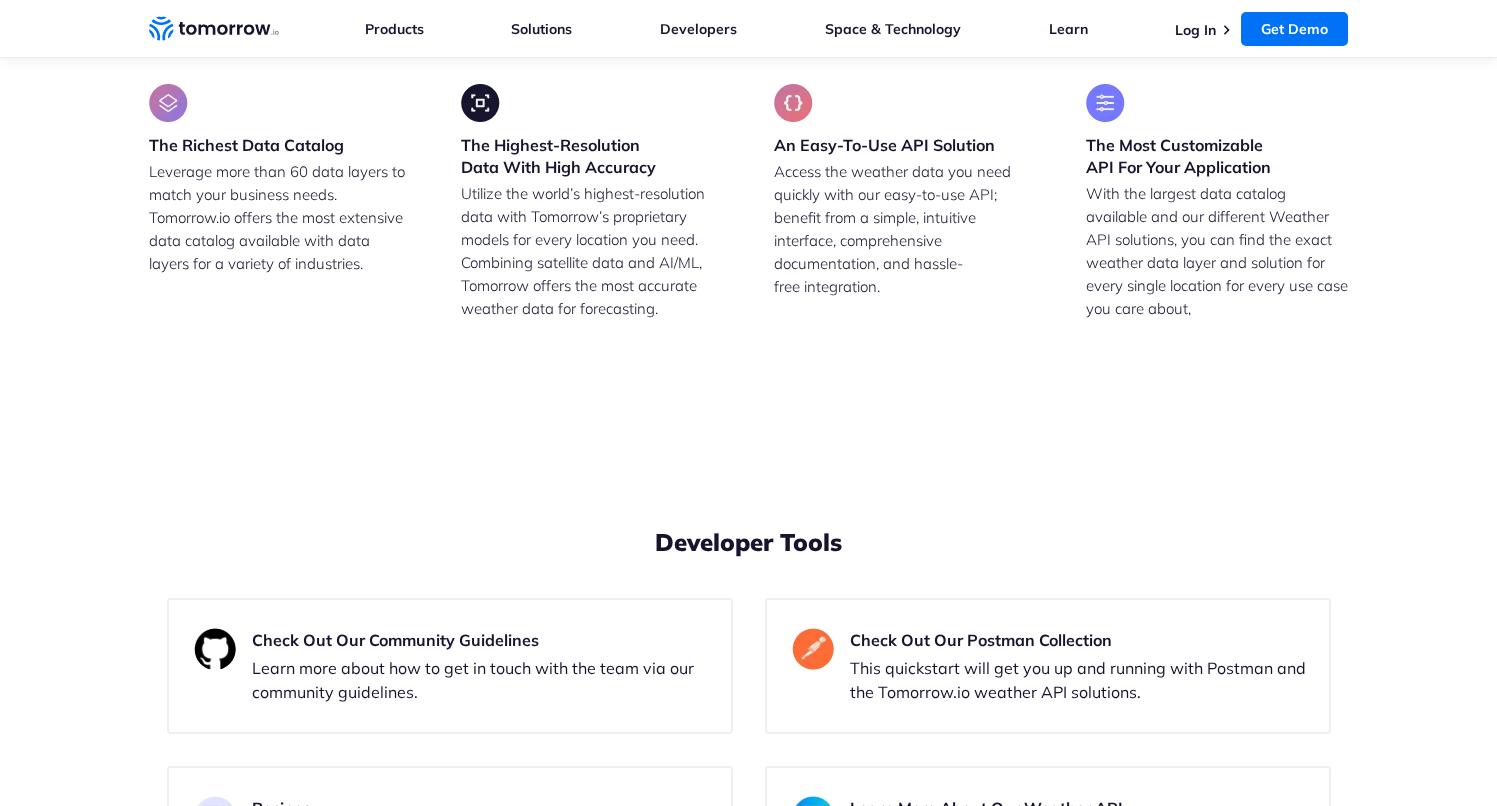 scroll, scrollTop: 3780, scrollLeft: 0, axis: vertical 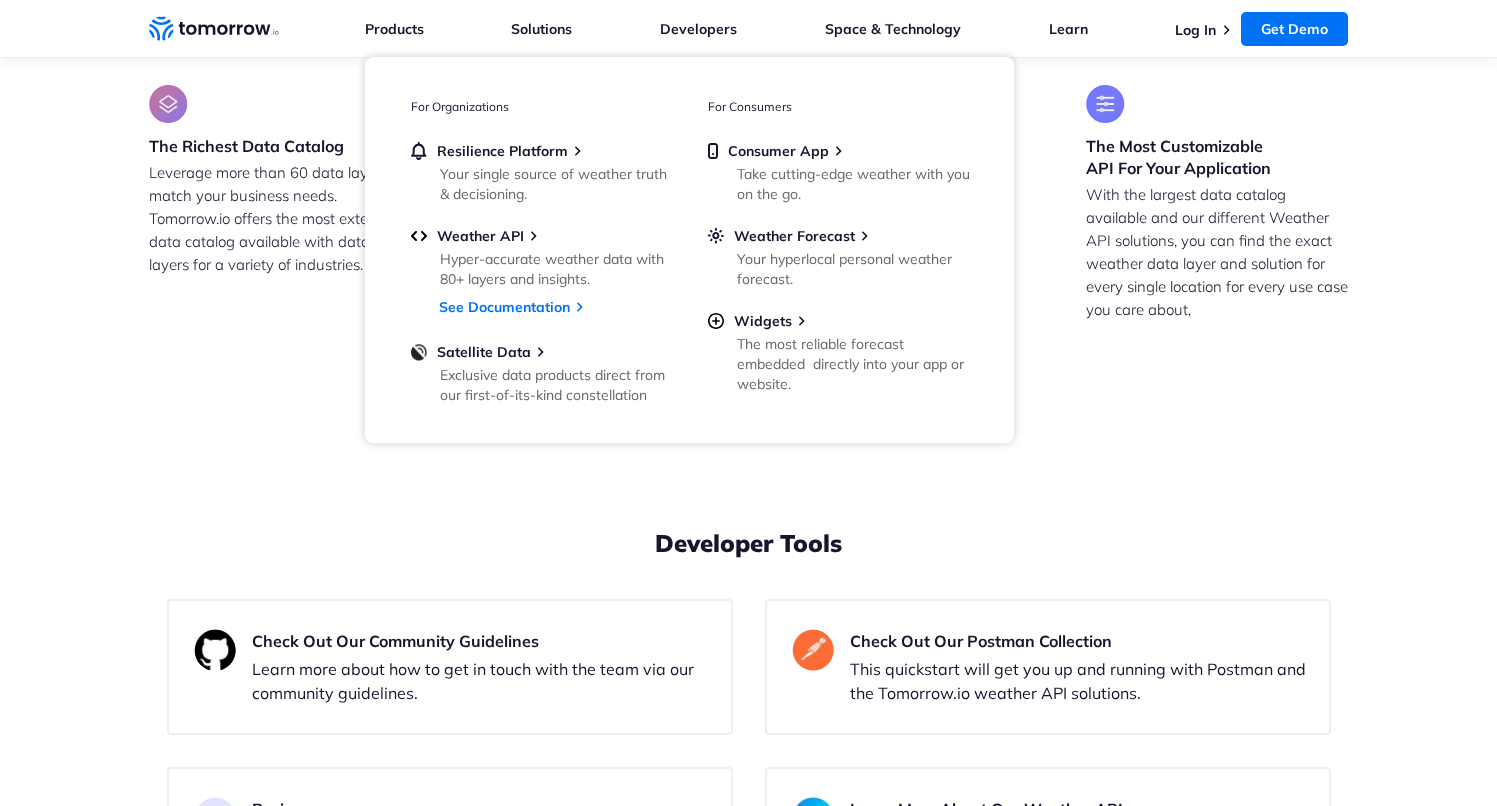 click on "Industry-Based Insights Templates" at bounding box center [437, 375] 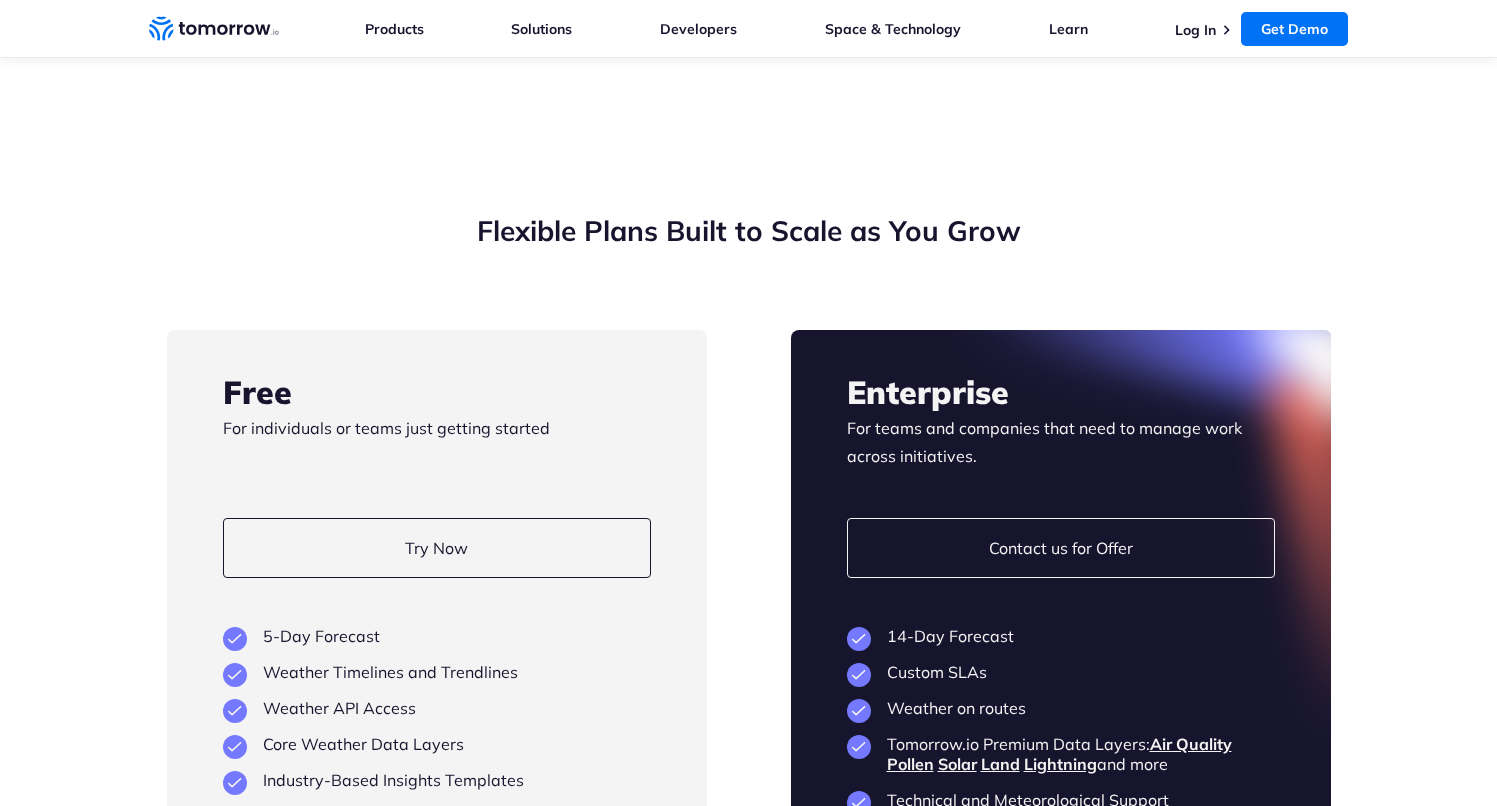scroll, scrollTop: 3624, scrollLeft: 0, axis: vertical 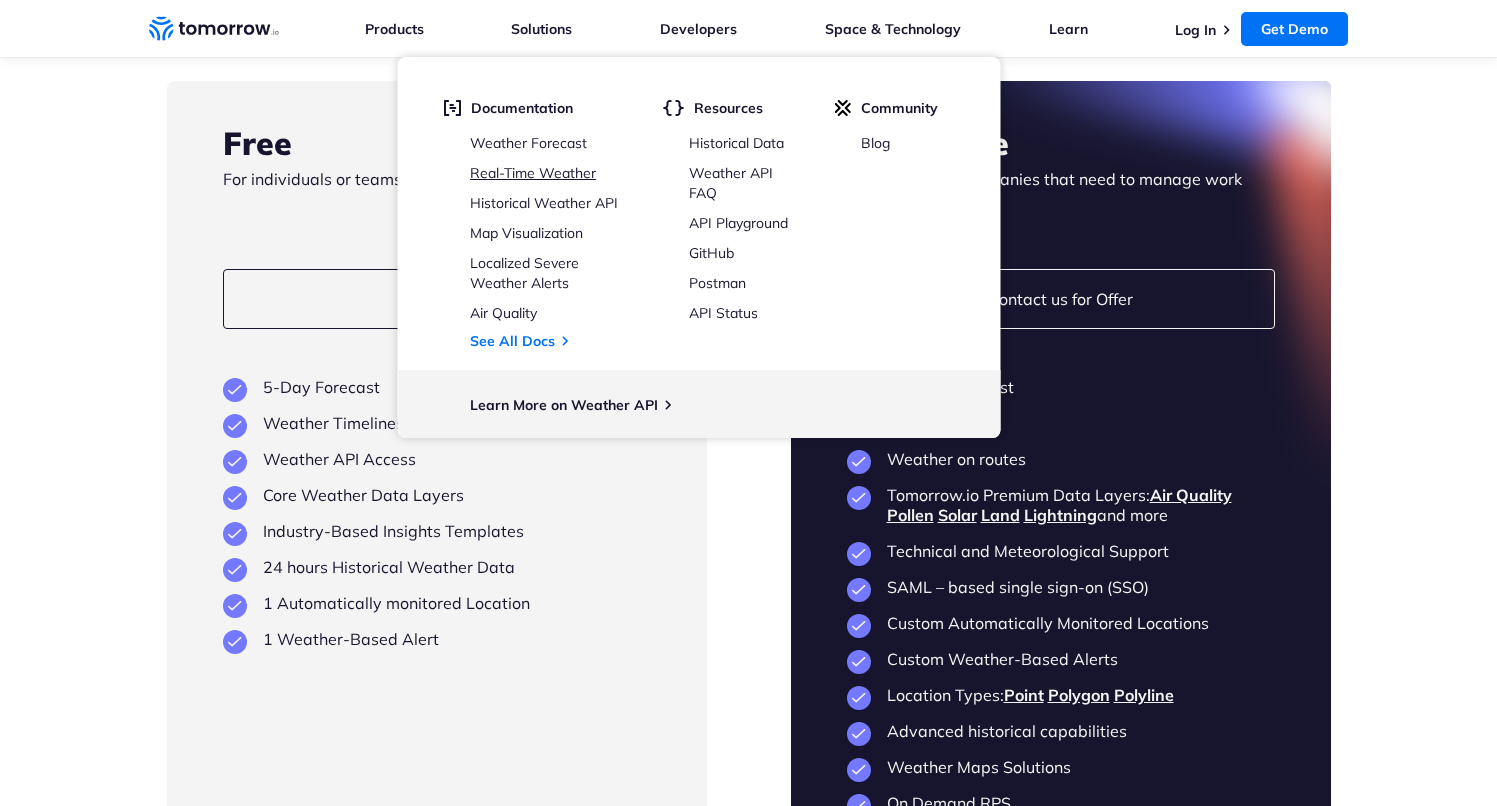 click on "Real-Time Weather" at bounding box center [533, 173] 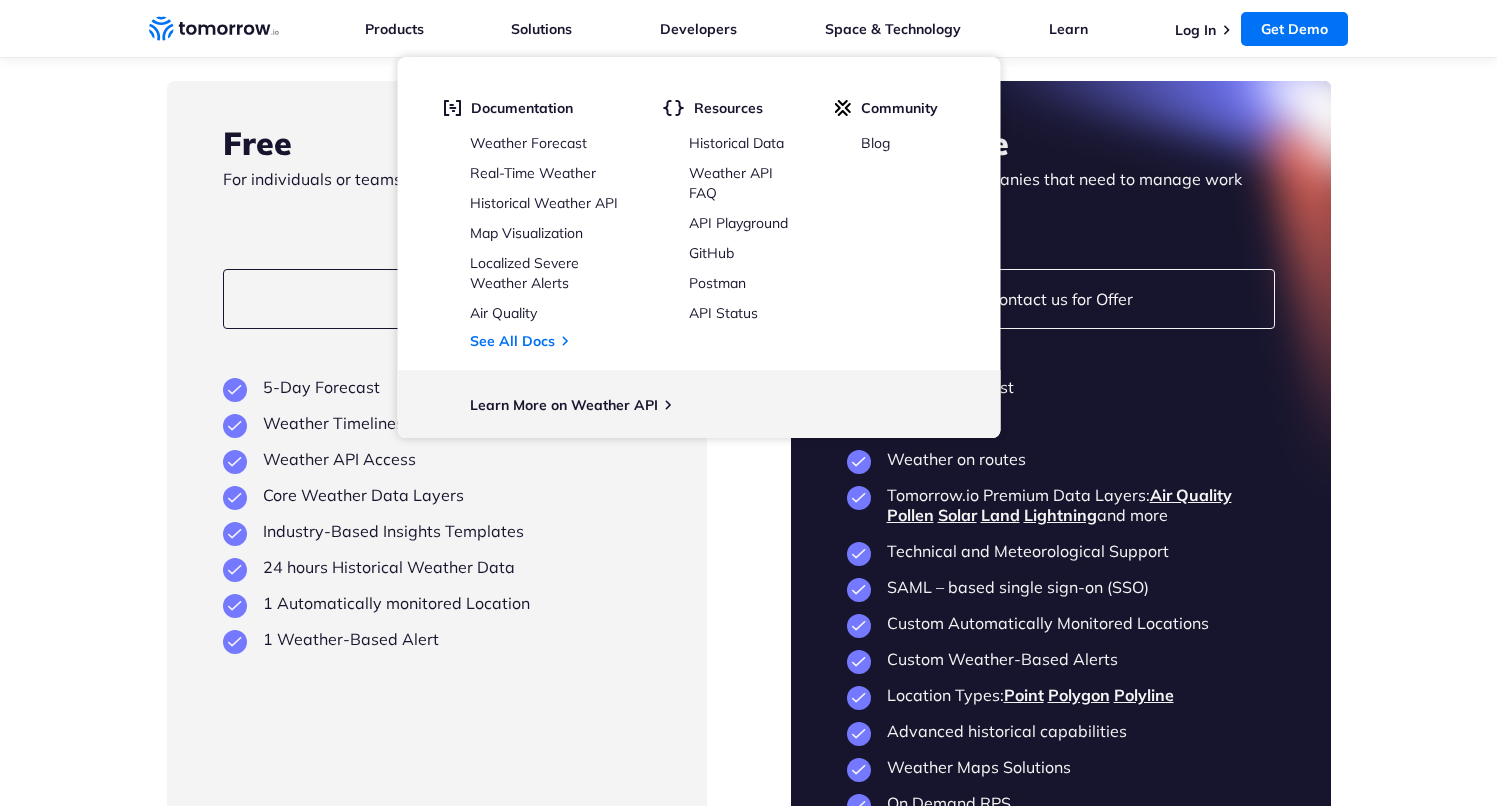 click on "Weather API FAQ" at bounding box center [743, 182] 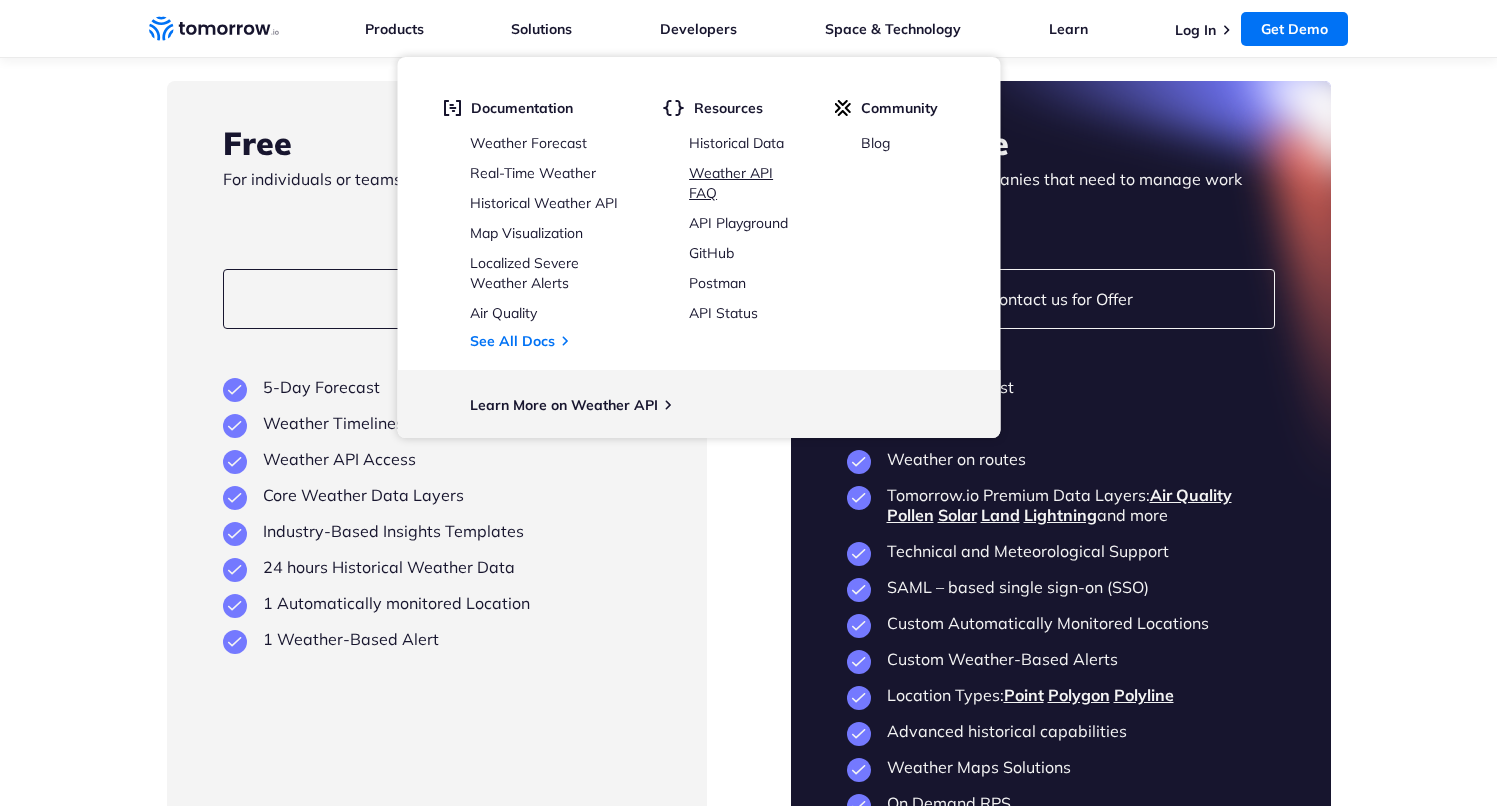 click on "Weather API FAQ" at bounding box center (731, 183) 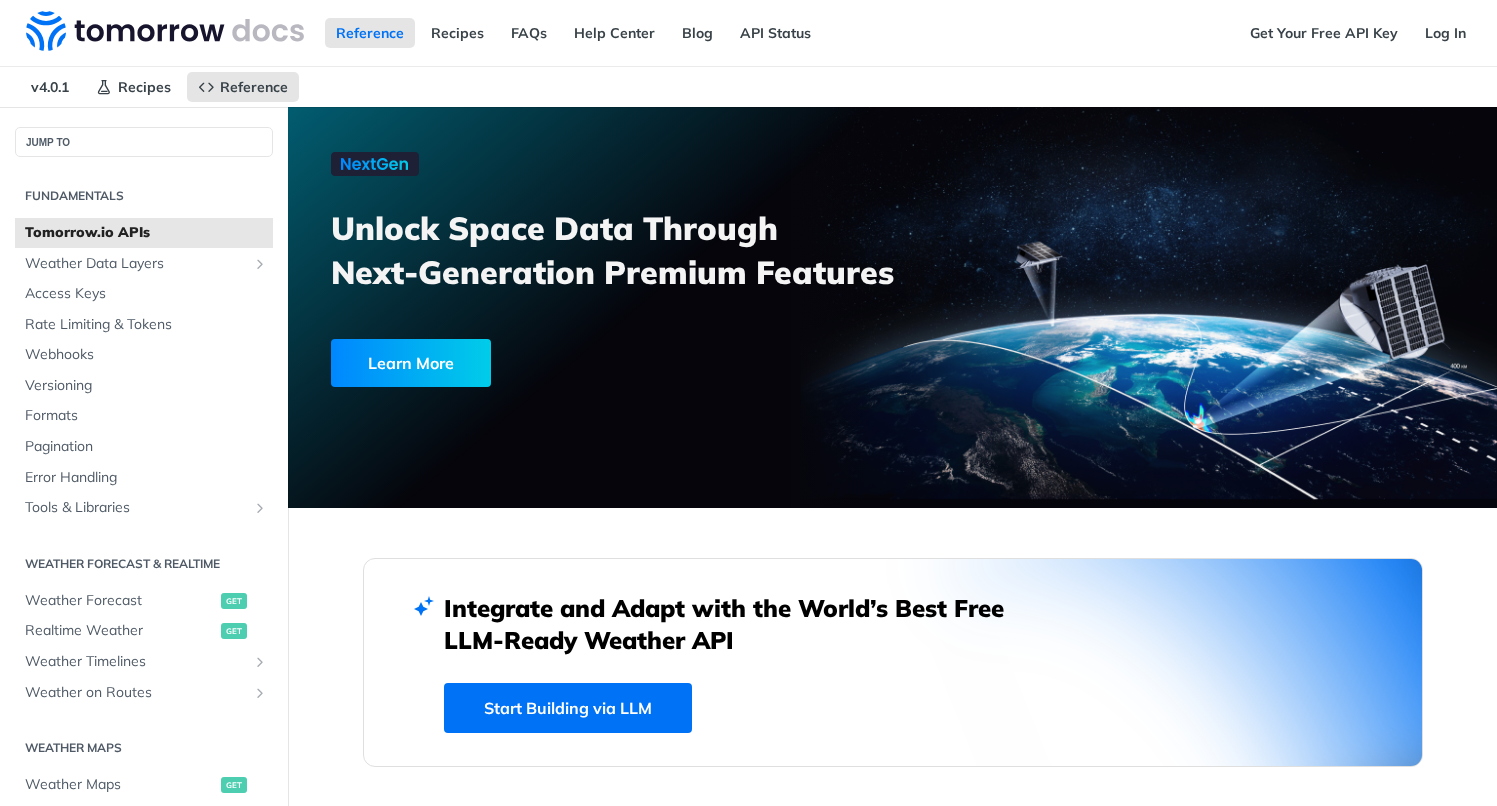 scroll, scrollTop: 0, scrollLeft: 0, axis: both 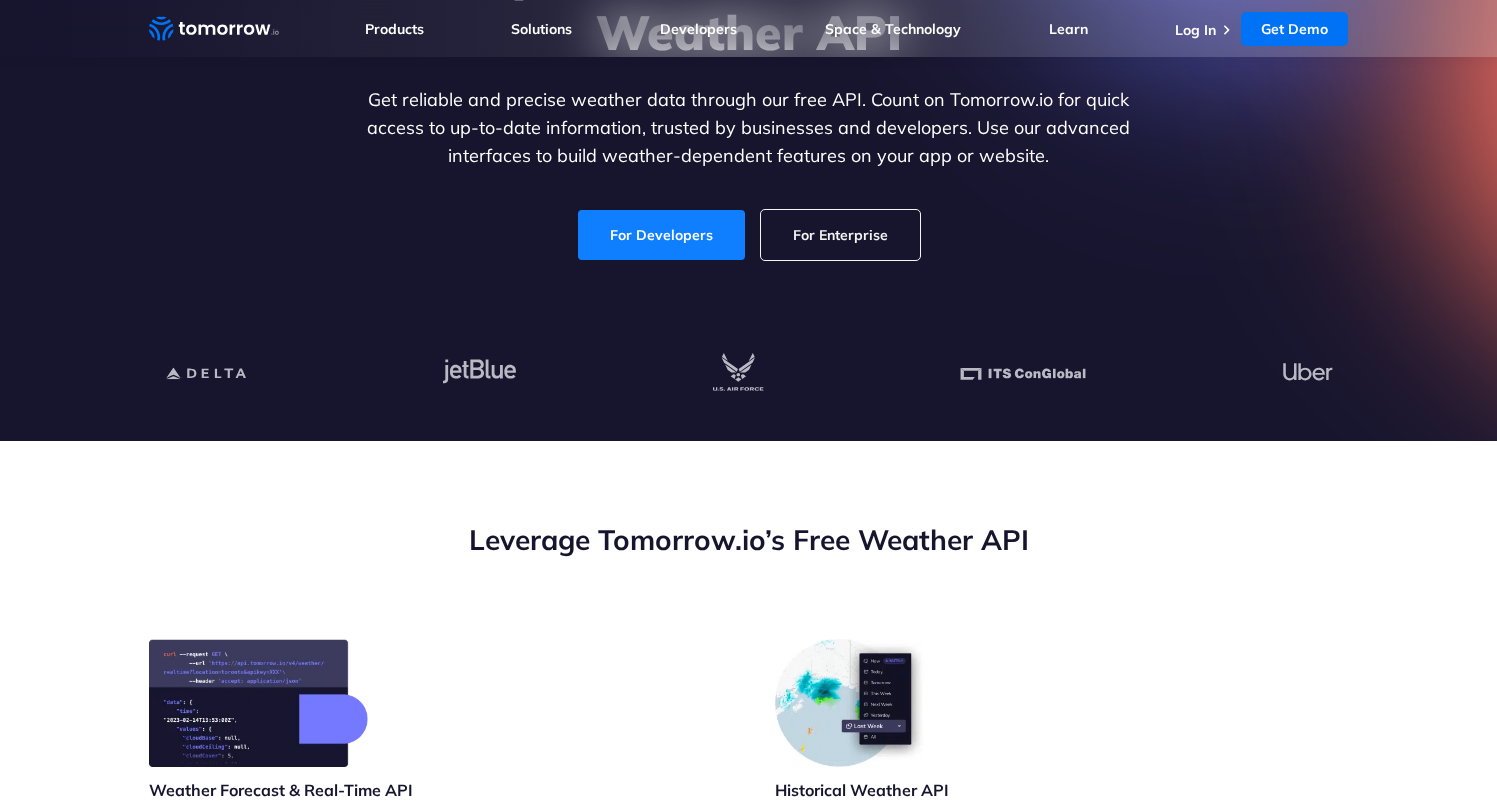 click on "For Developers" at bounding box center (661, 235) 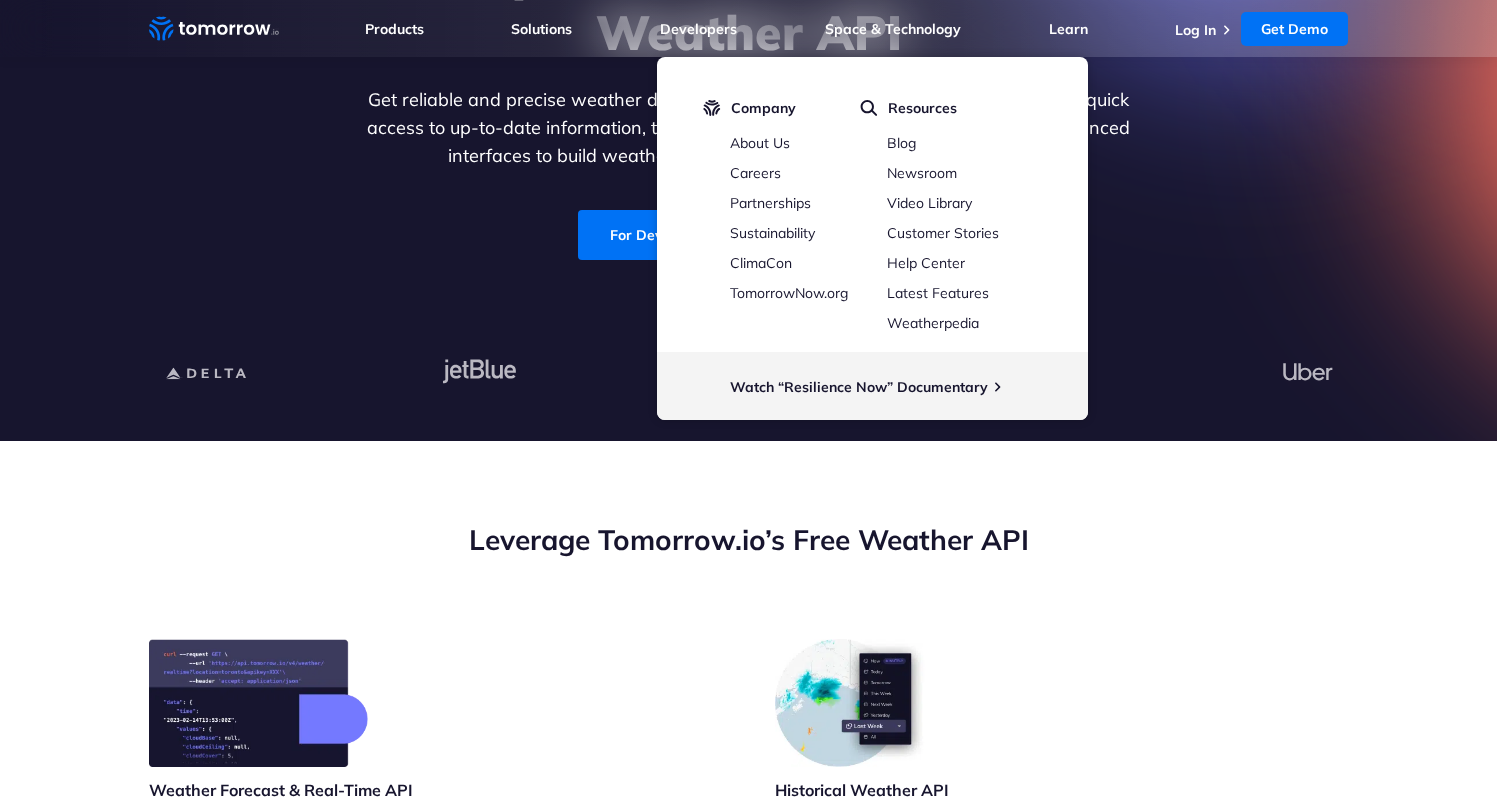 click on "Explore the World’s Best Weather API
Get reliable and precise weather data through our free API. Count on Tomorrow.io for quick access to up-to-date information, trusted by businesses and developers. Use our advanced interfaces to build weather-dependent features on your app or website.
For Developers
For Enterprise" at bounding box center [749, 101] 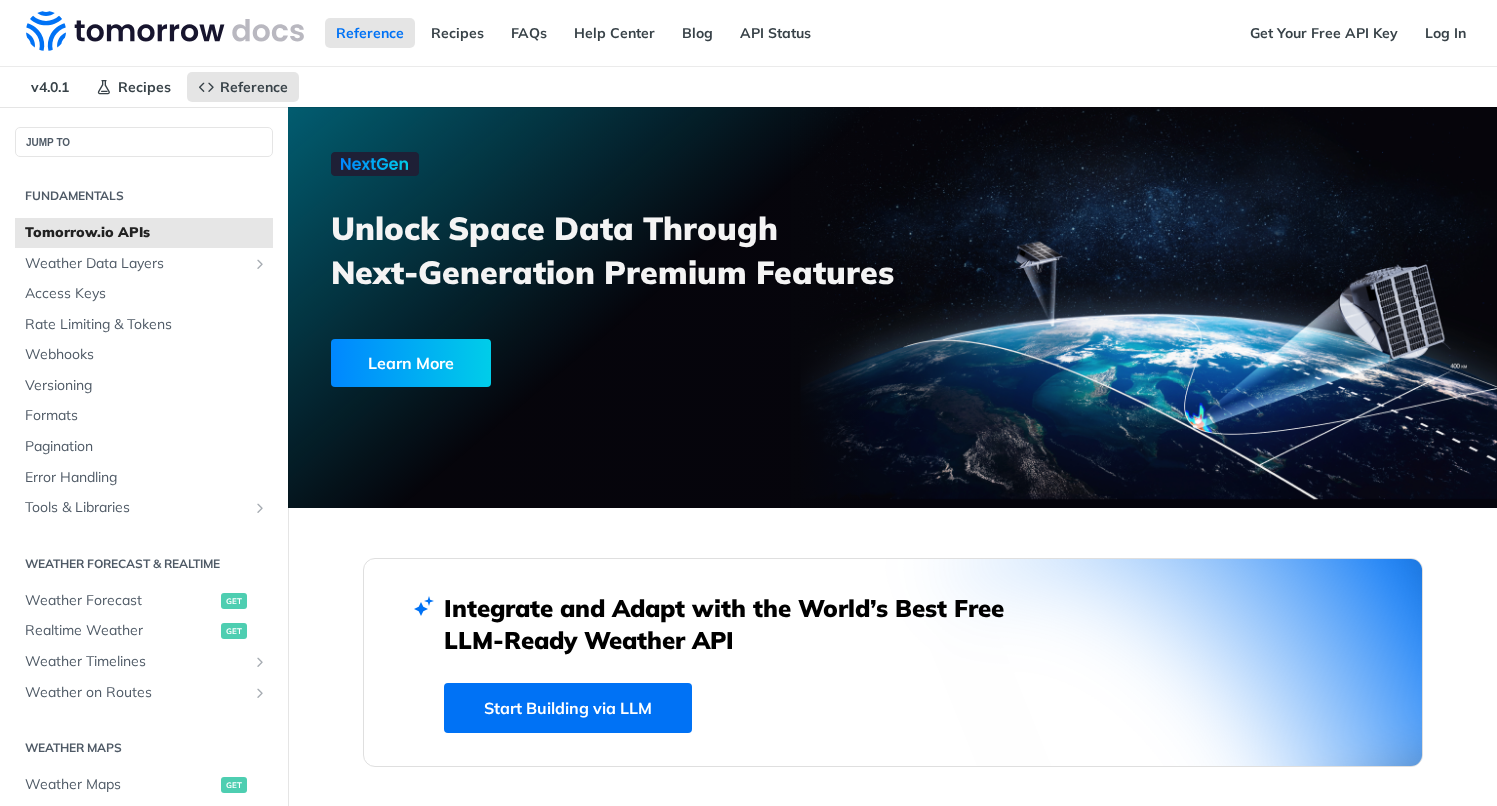 scroll, scrollTop: 0, scrollLeft: 0, axis: both 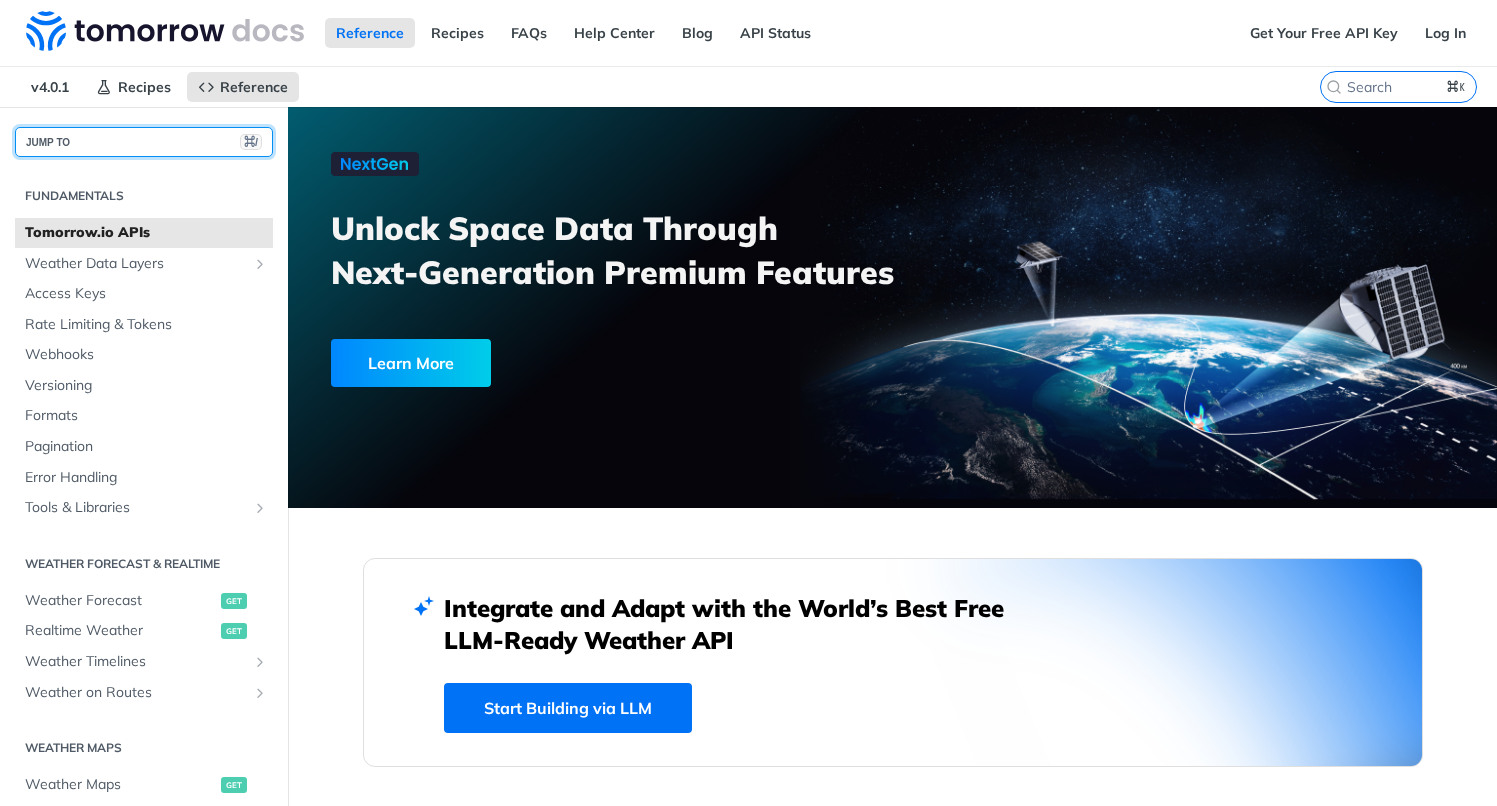 click on "JUMP TO ⌘/" at bounding box center (144, 142) 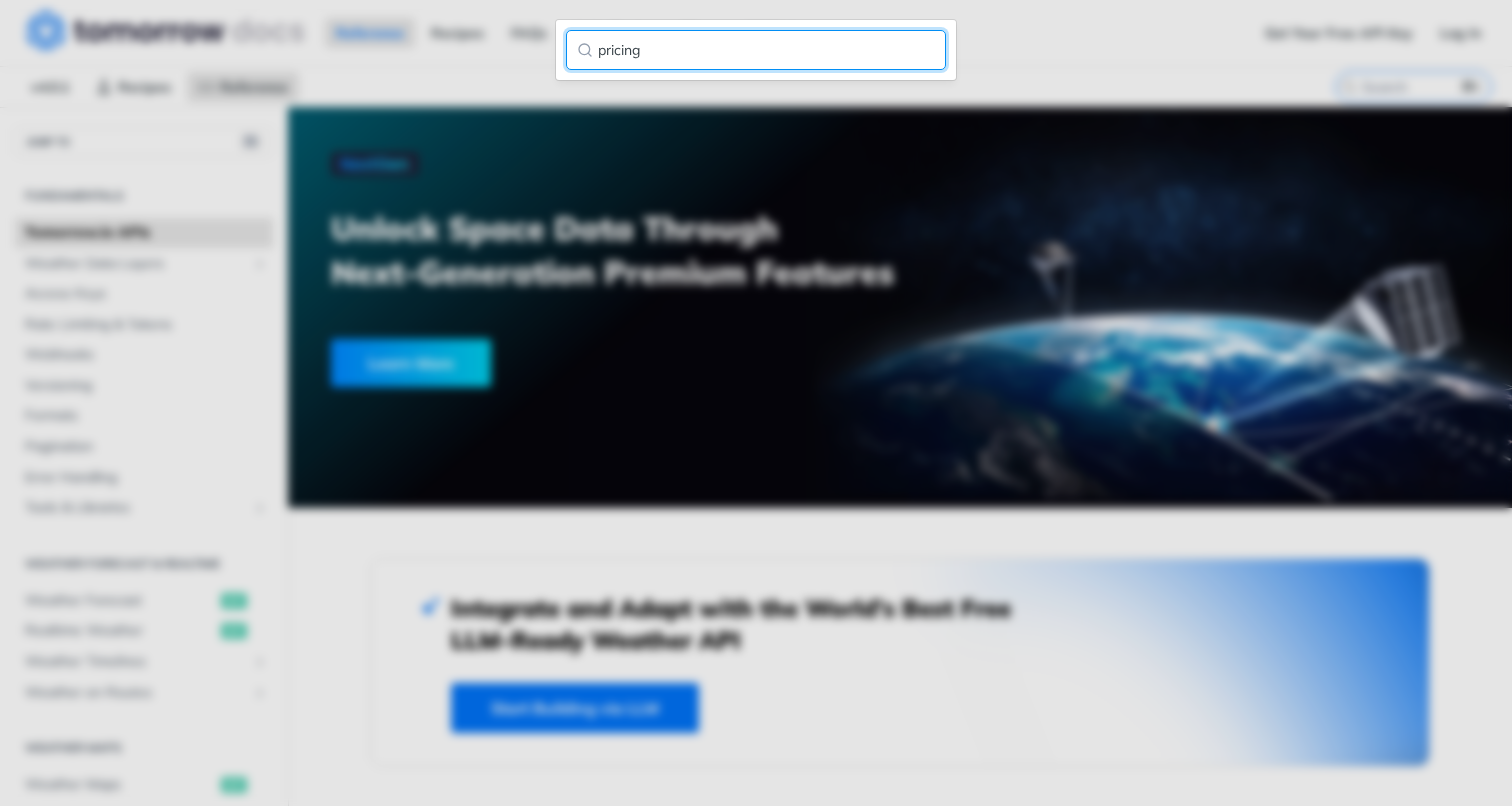 type on "pricing" 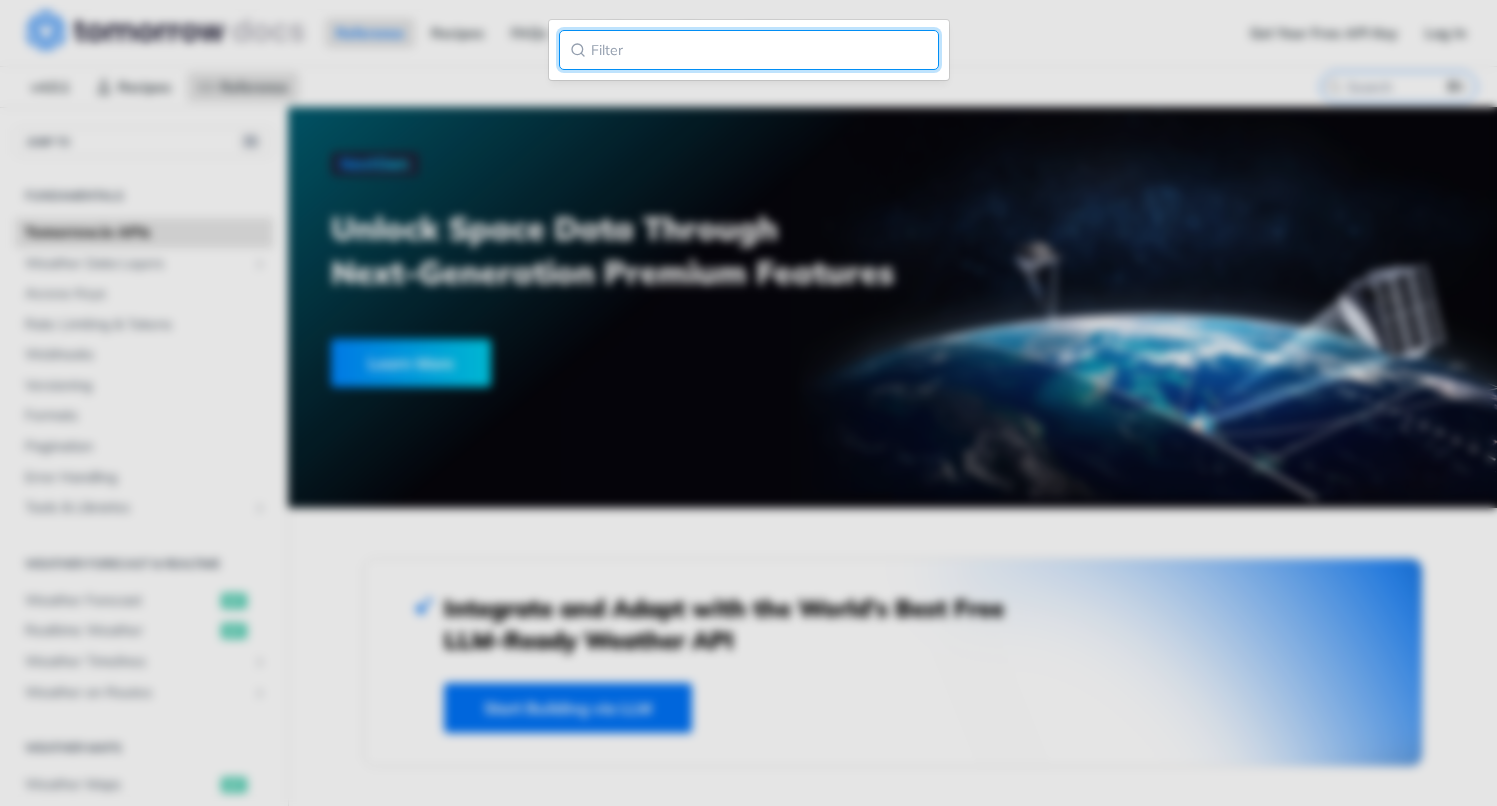 type 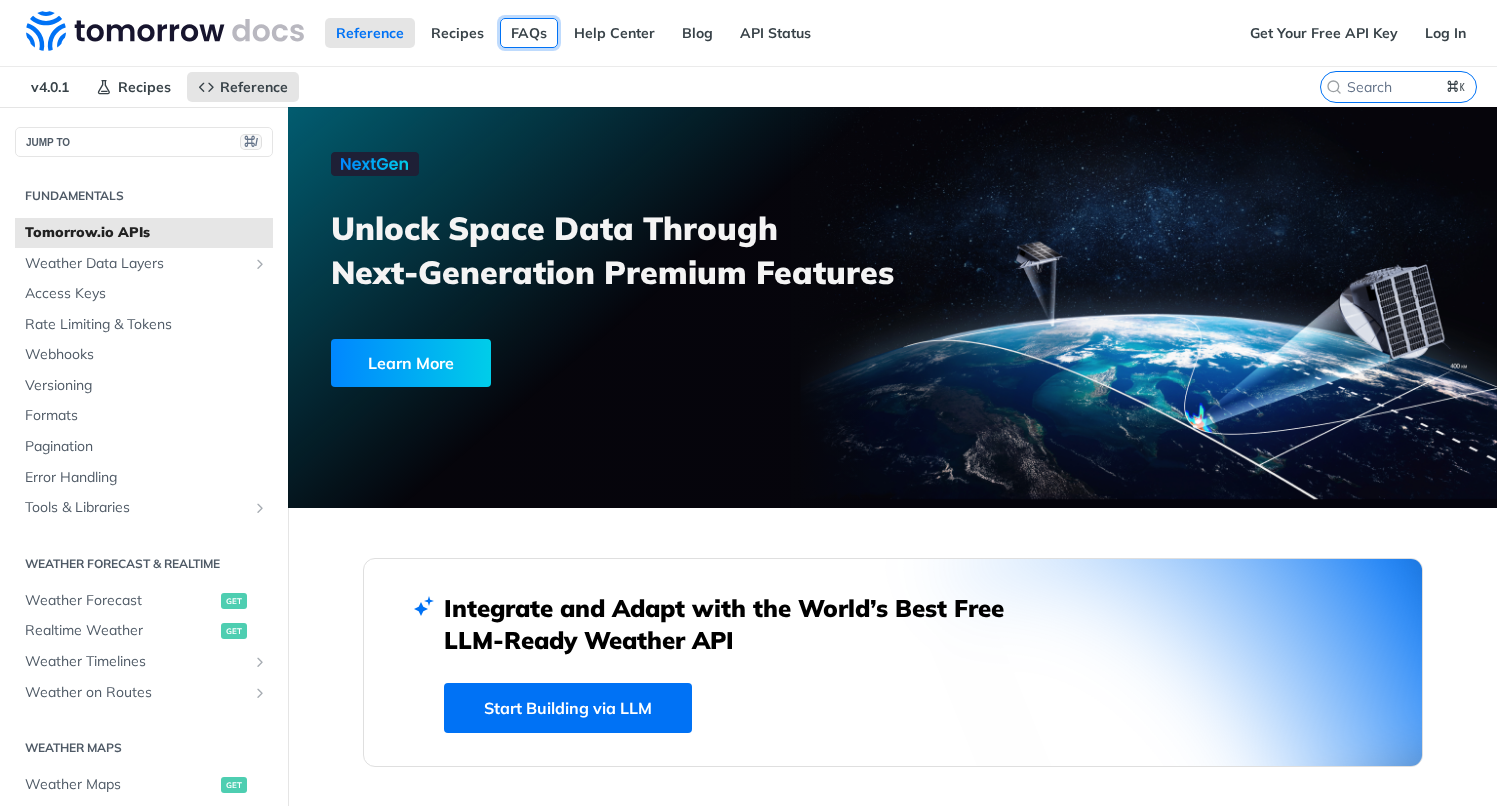 click on "FAQs" at bounding box center (529, 33) 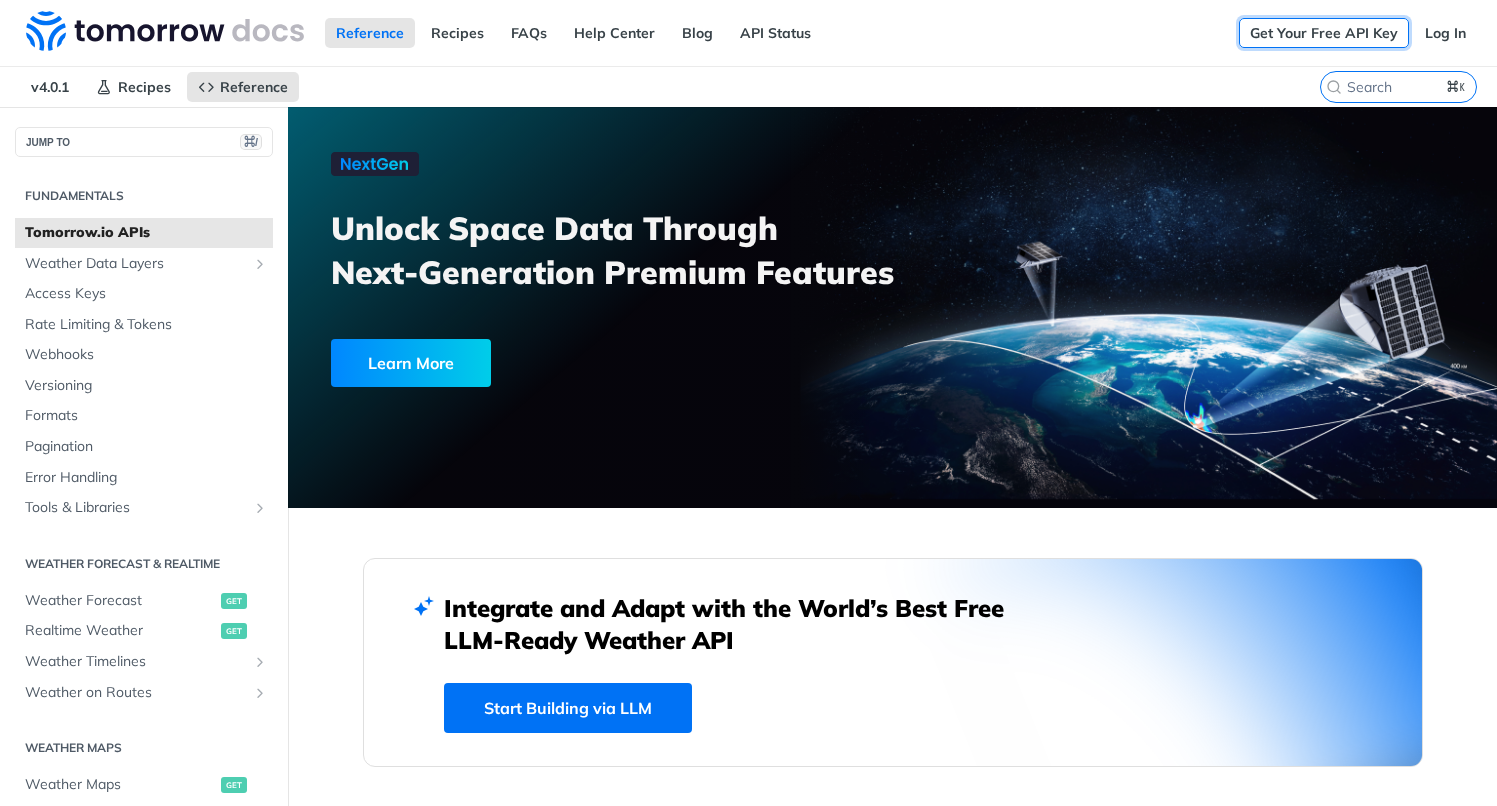 click on "Get Your Free API Key" at bounding box center [1324, 33] 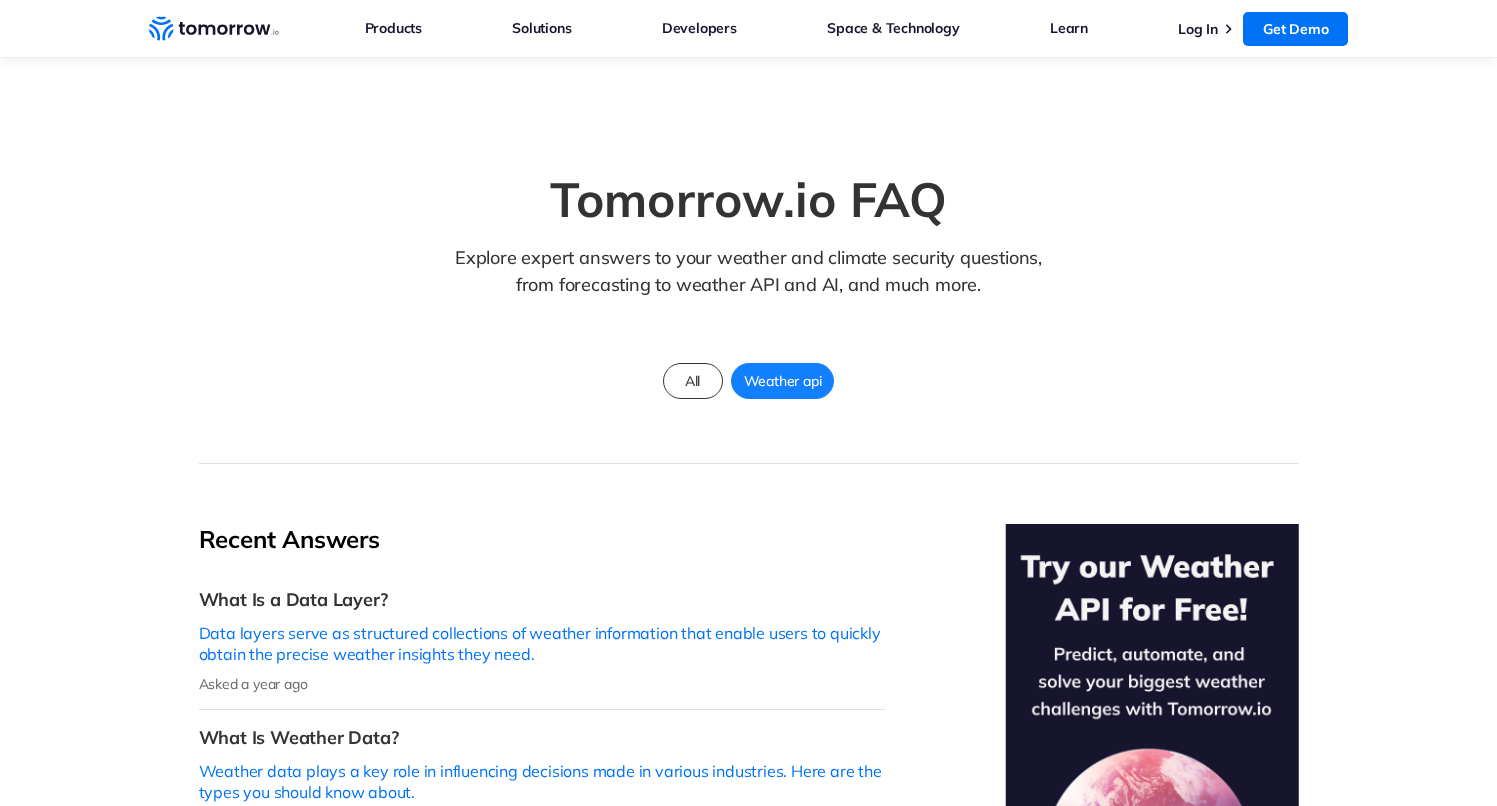 scroll, scrollTop: 0, scrollLeft: 0, axis: both 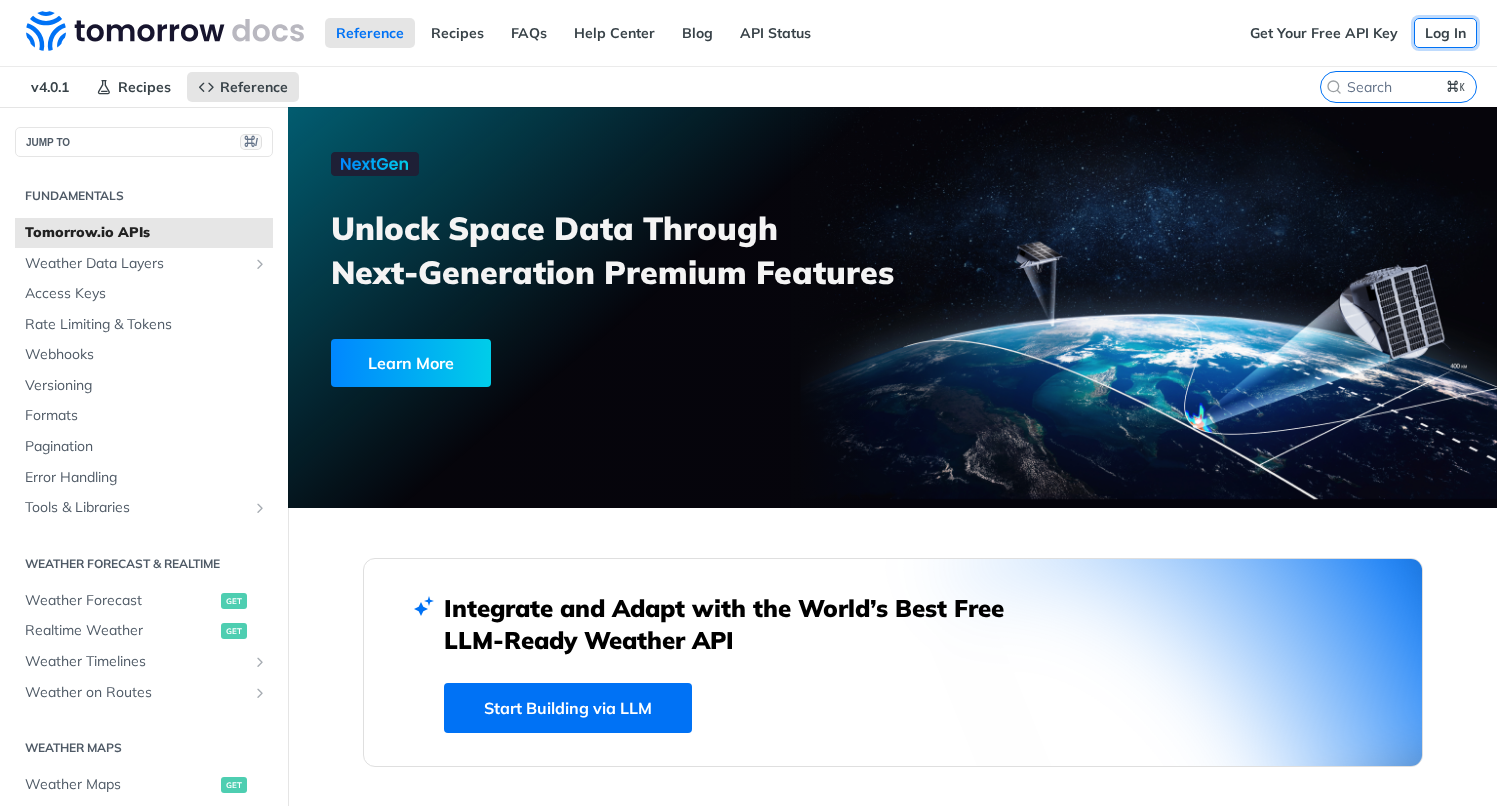 click on "Log In" at bounding box center [1445, 33] 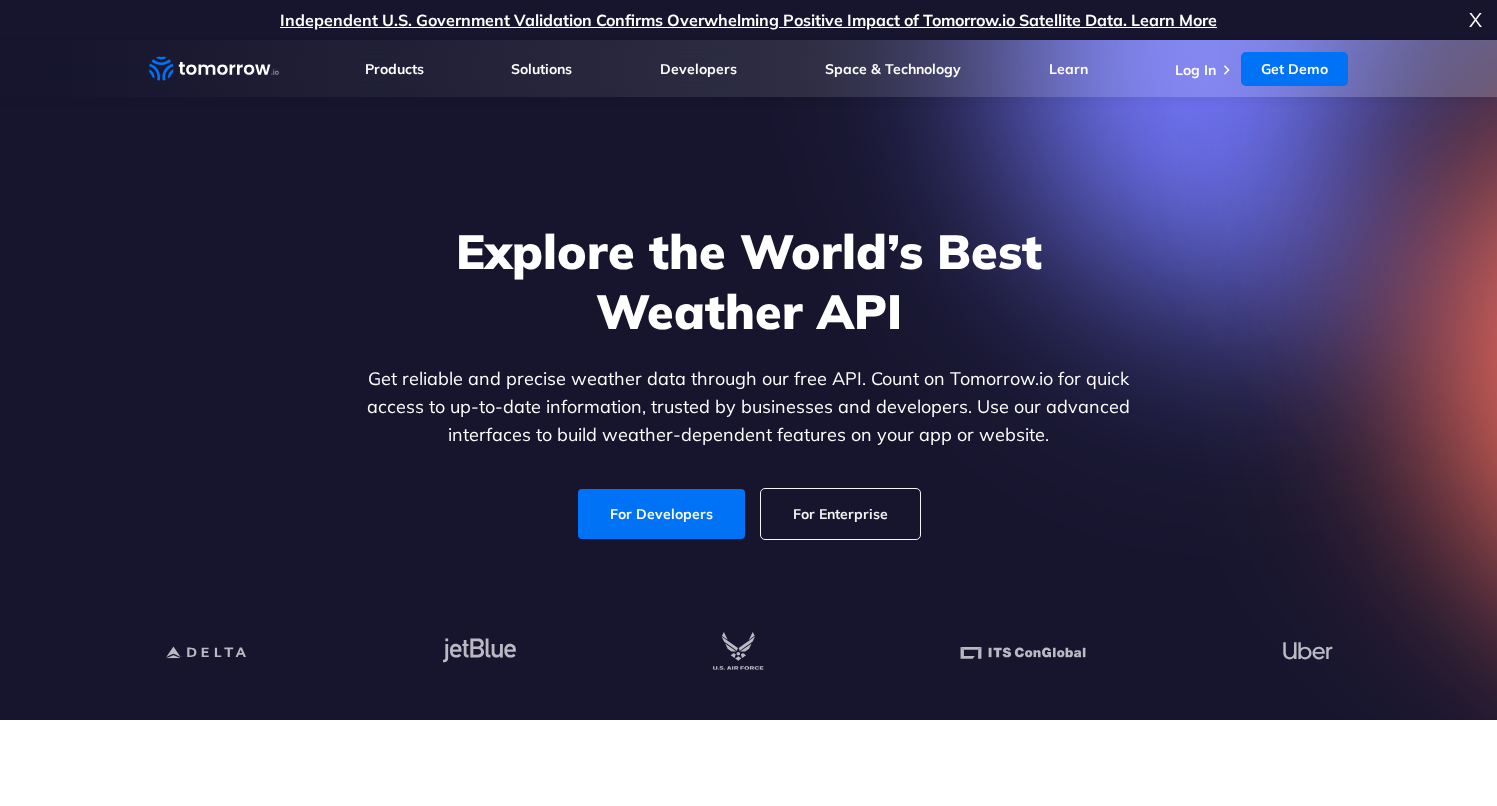 scroll, scrollTop: 0, scrollLeft: 0, axis: both 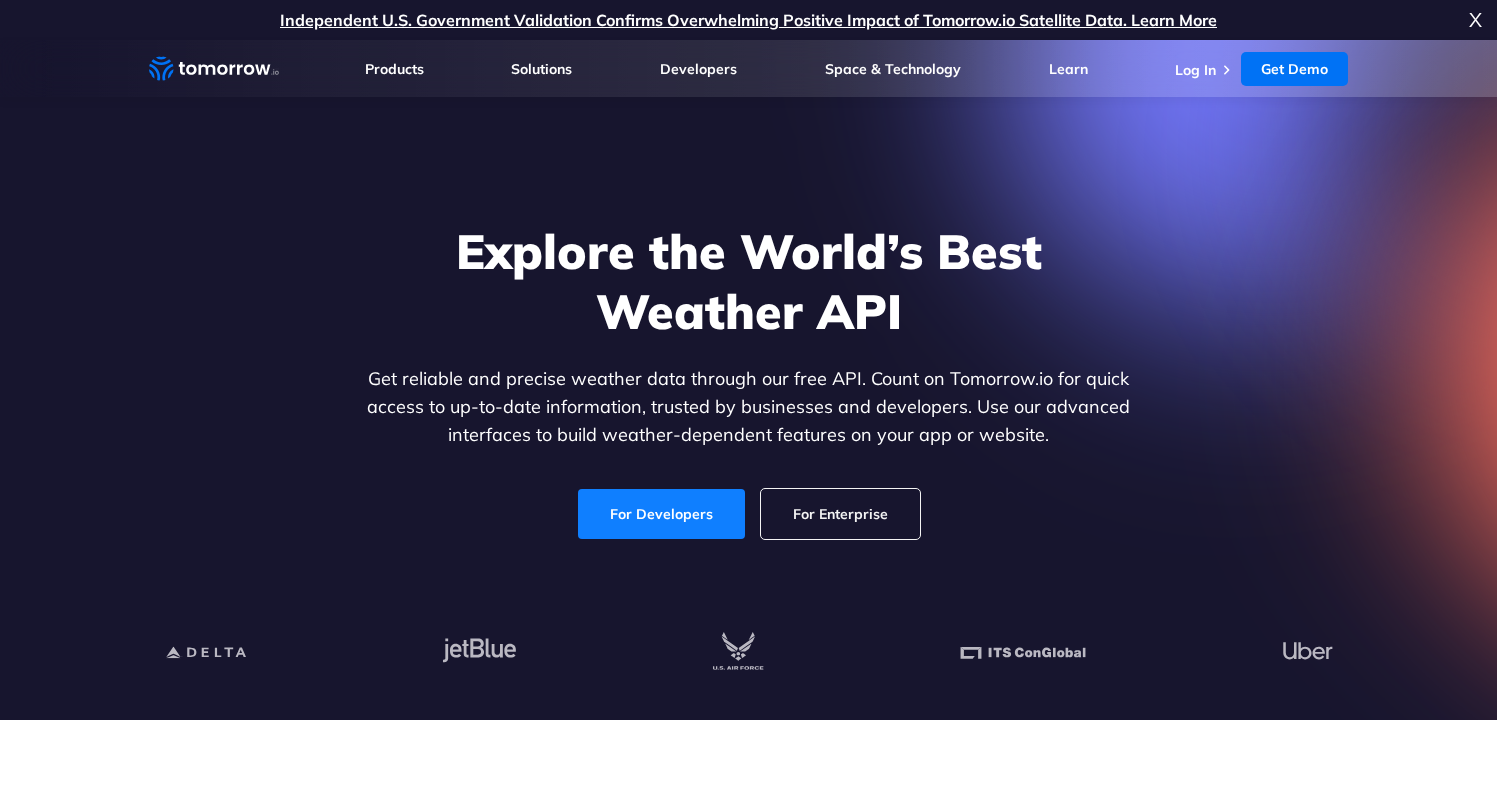 drag, startPoint x: 0, startPoint y: 0, endPoint x: 675, endPoint y: 525, distance: 855.1316 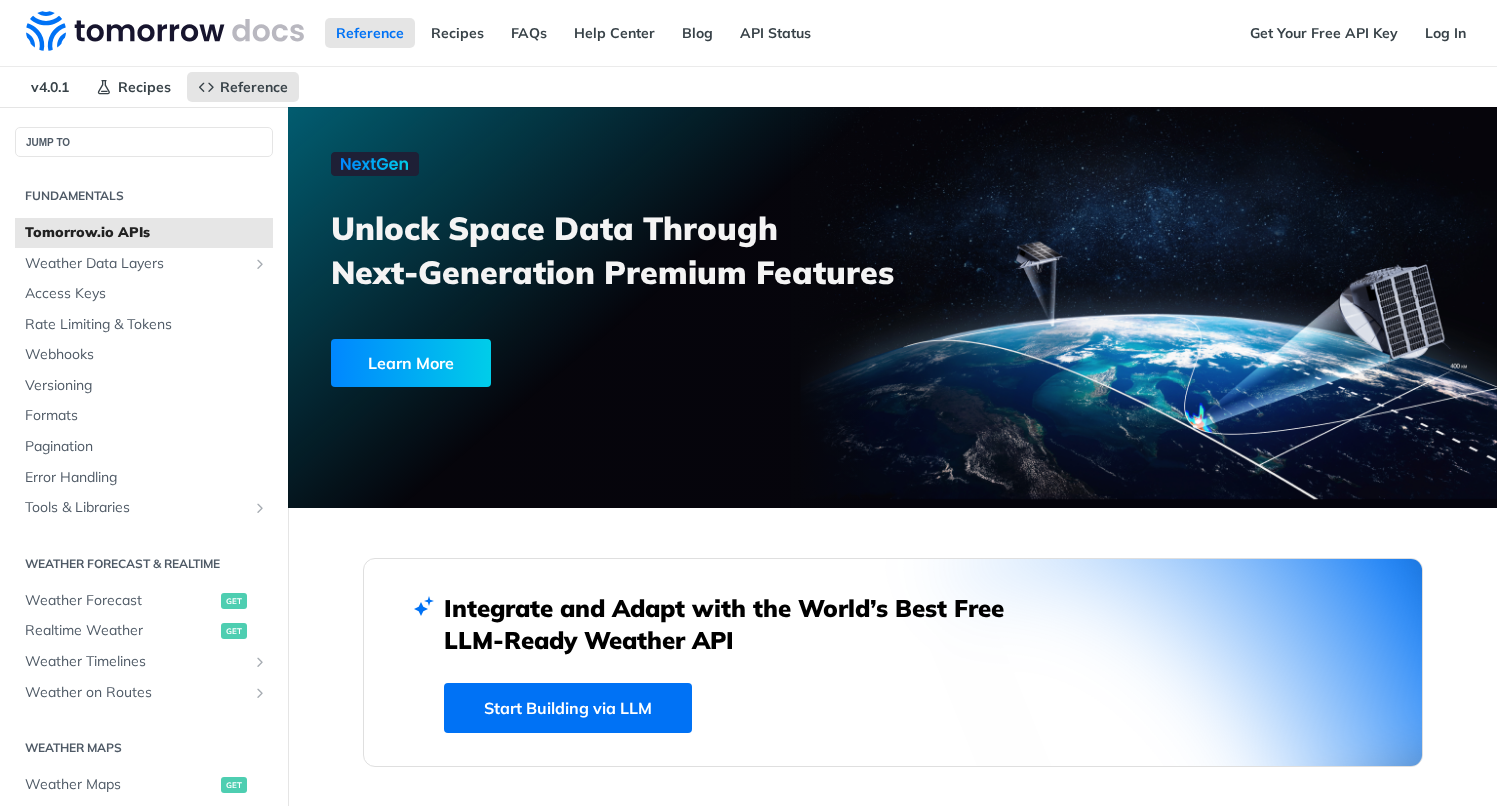 scroll, scrollTop: 0, scrollLeft: 0, axis: both 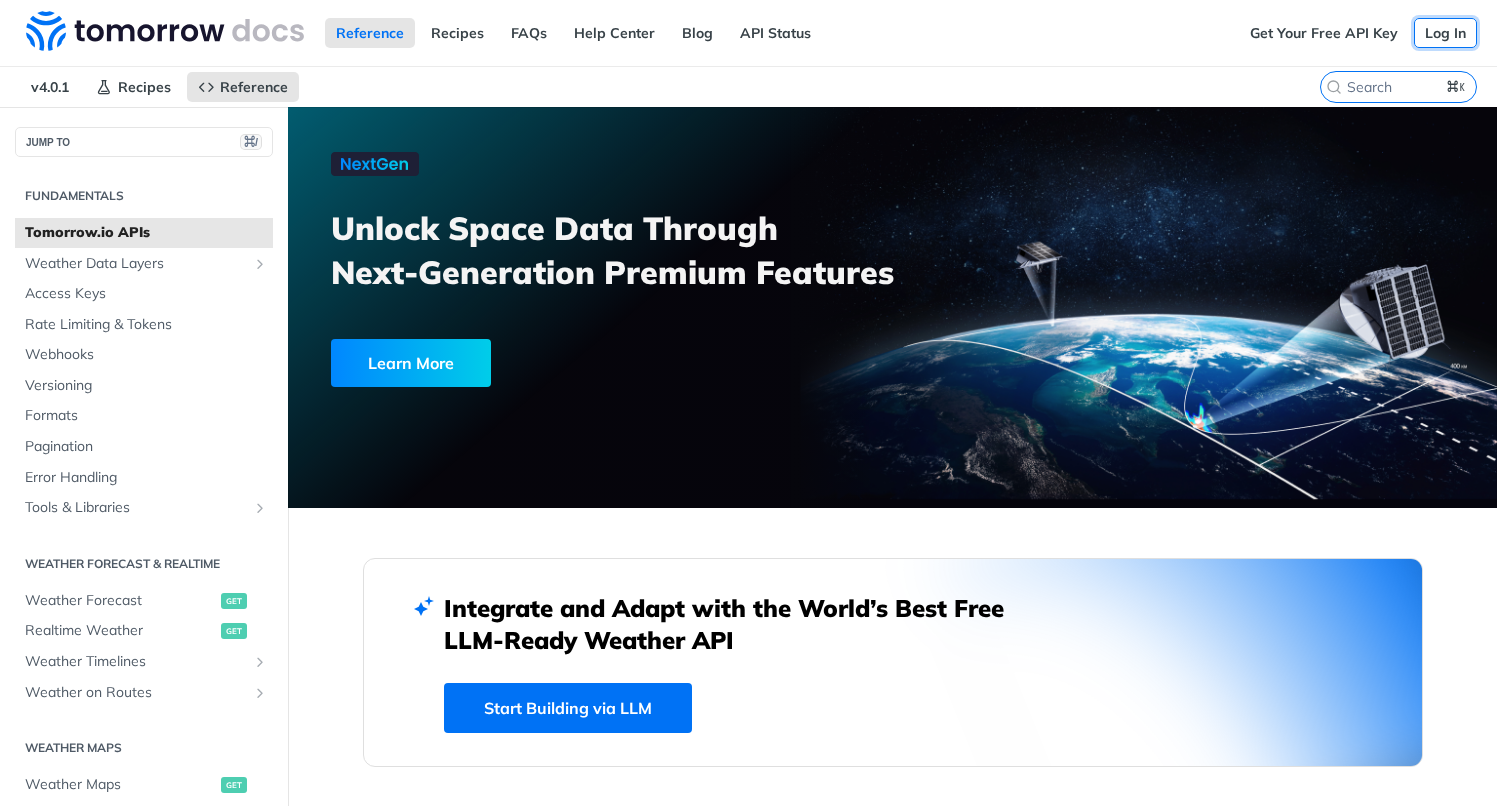 click on "Log In" at bounding box center (1445, 33) 